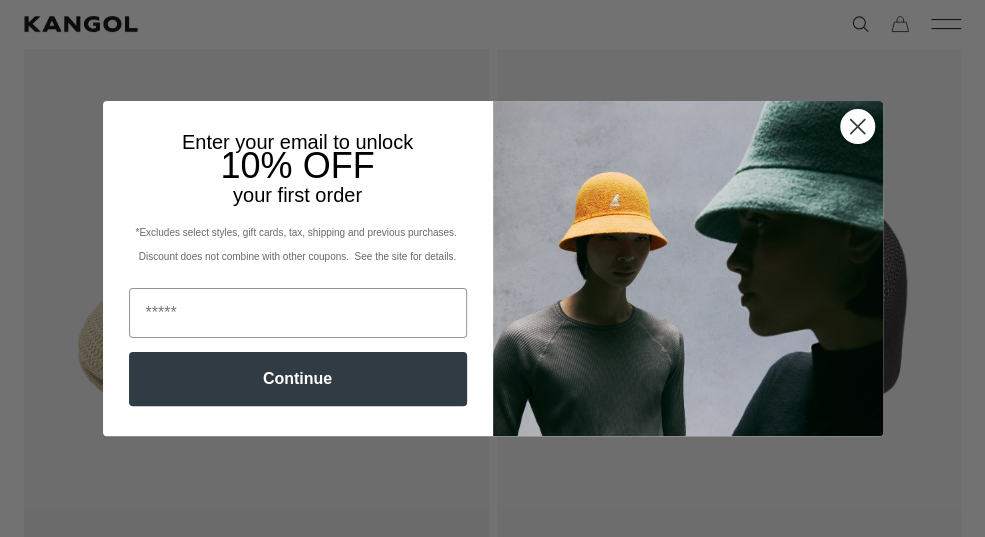 scroll, scrollTop: 244, scrollLeft: 0, axis: vertical 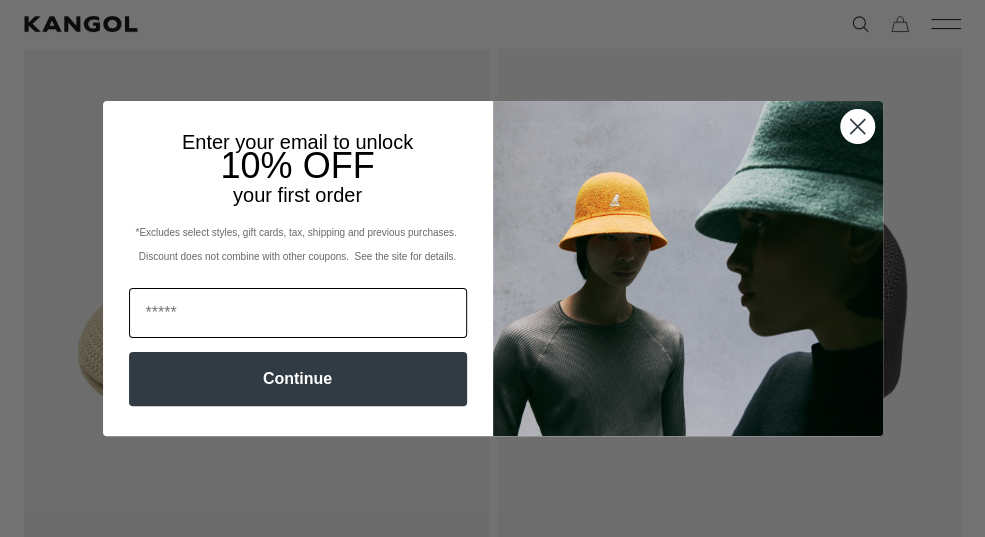 click at bounding box center [298, 313] 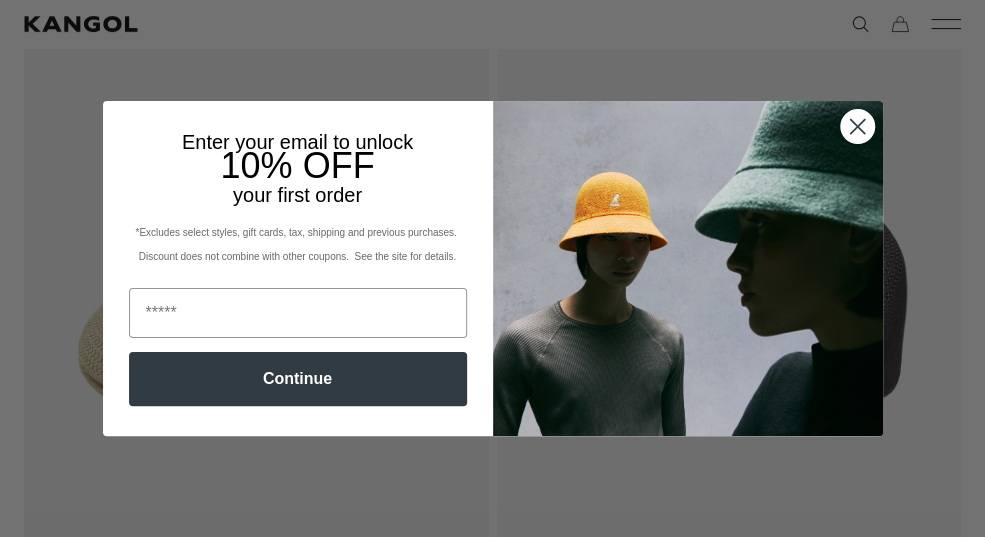 click 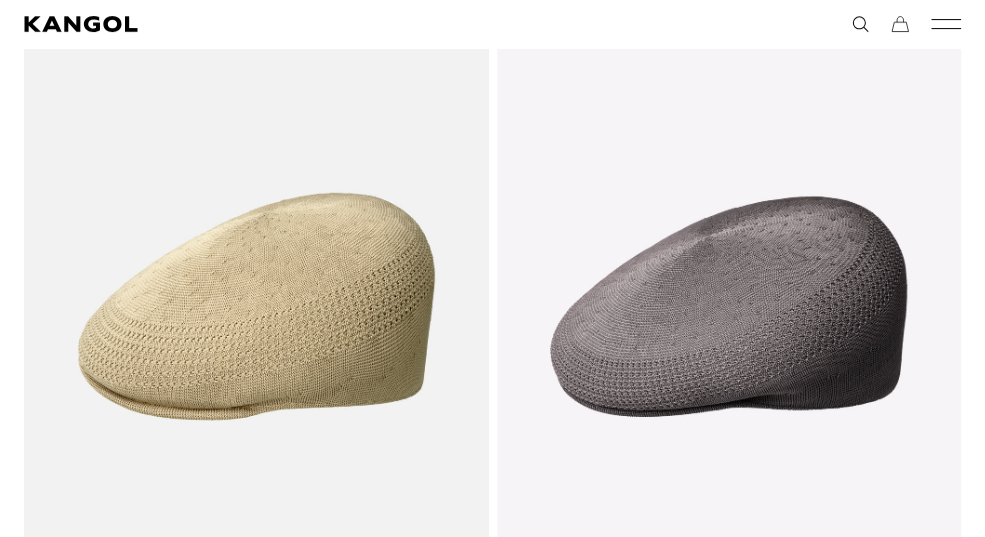 click 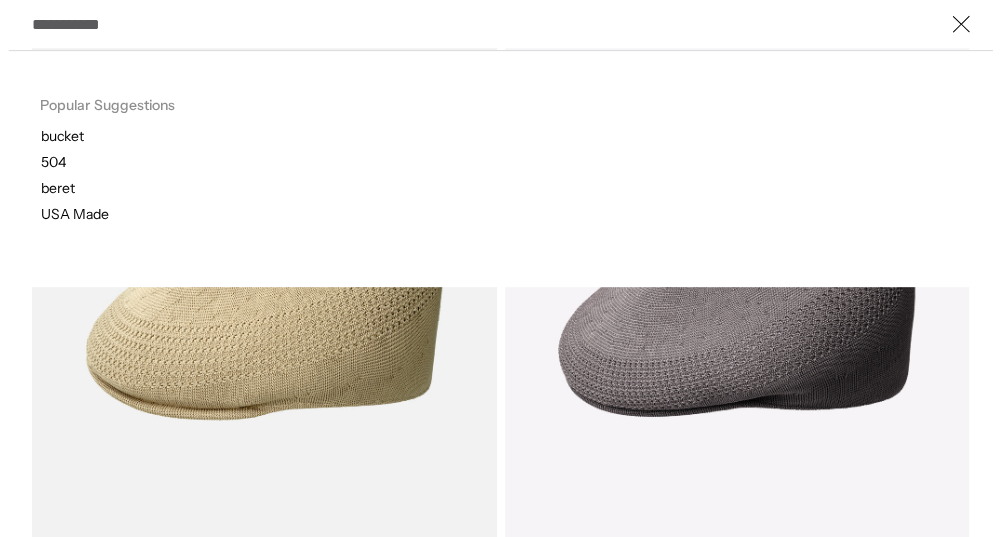 scroll, scrollTop: 243, scrollLeft: 0, axis: vertical 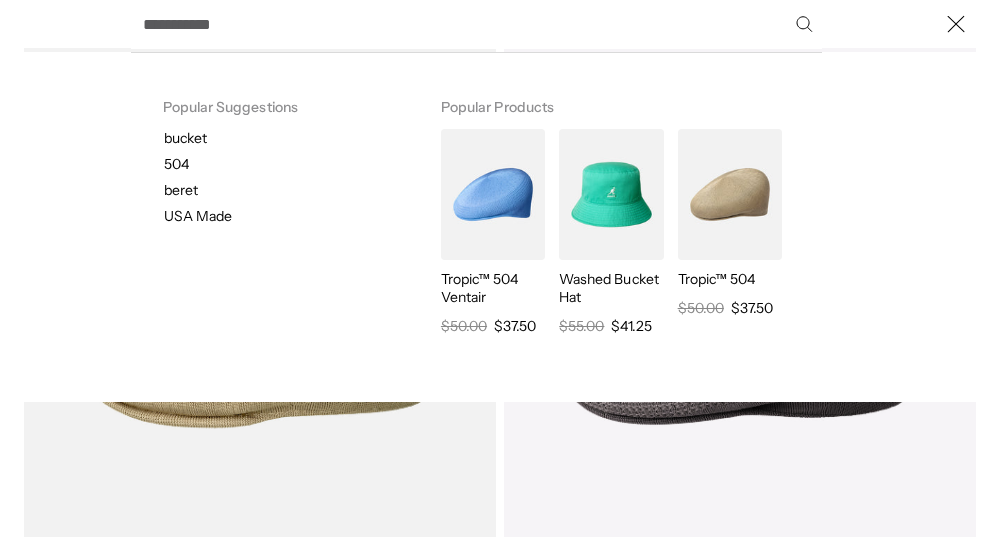 click on "Search here" at bounding box center [476, 24] 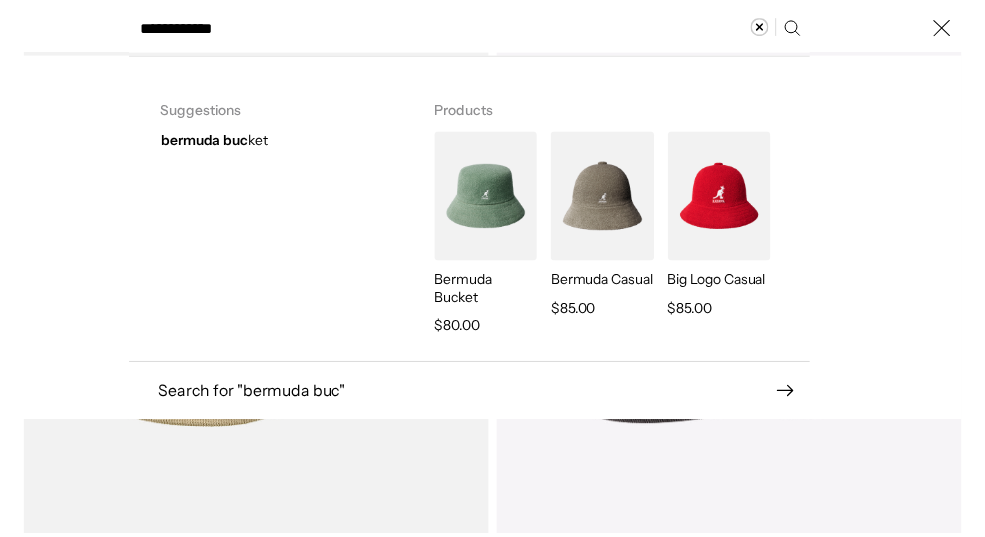 scroll, scrollTop: 0, scrollLeft: 412, axis: horizontal 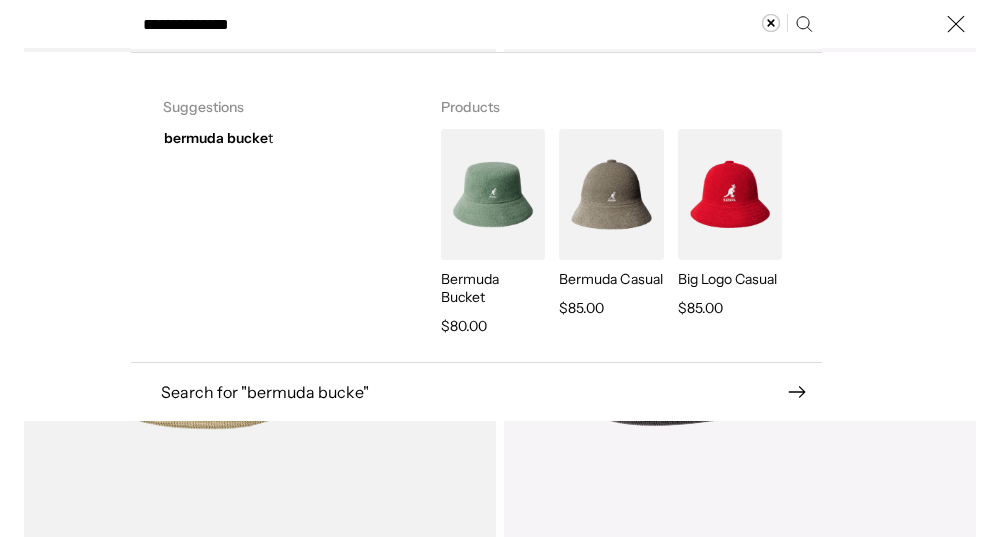 type on "**********" 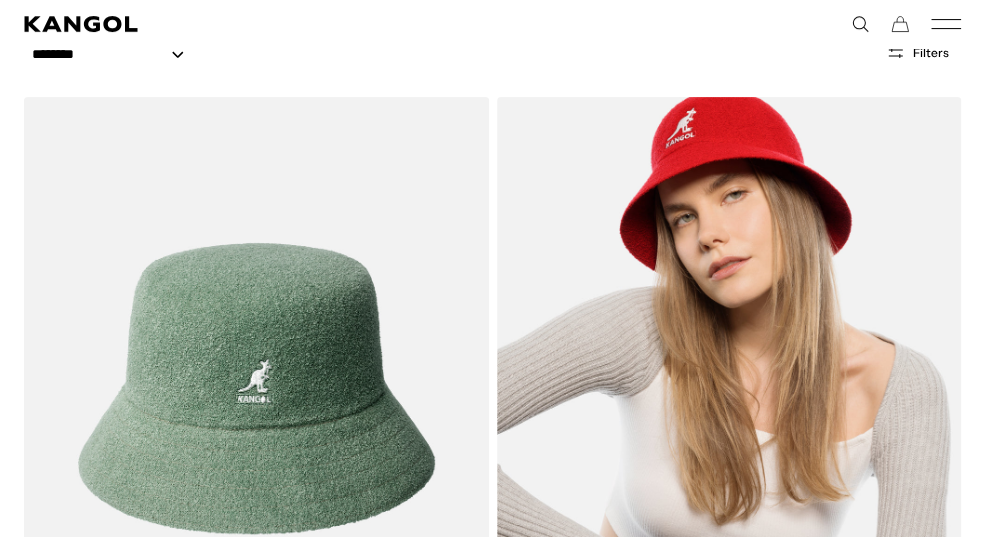 scroll, scrollTop: 0, scrollLeft: 0, axis: both 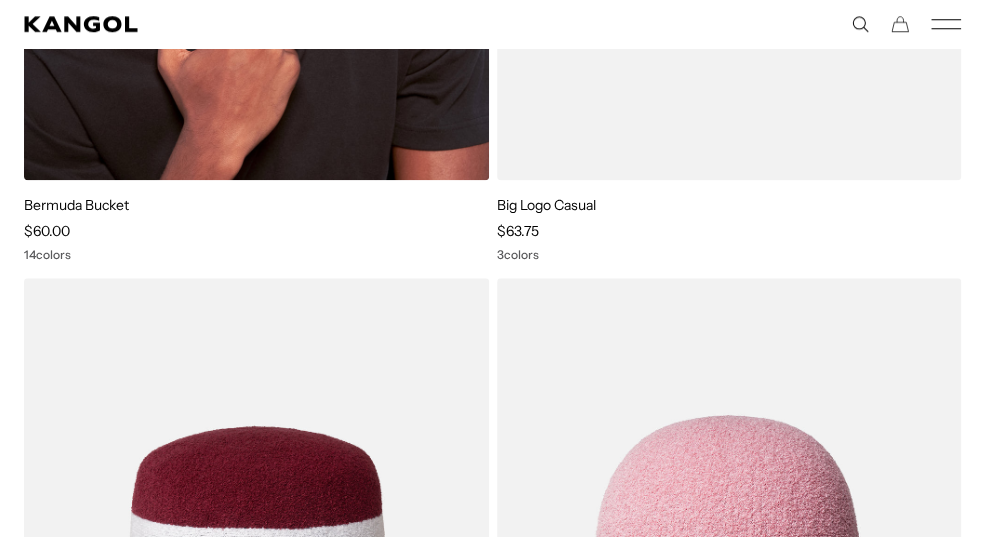 click at bounding box center [256, -112] 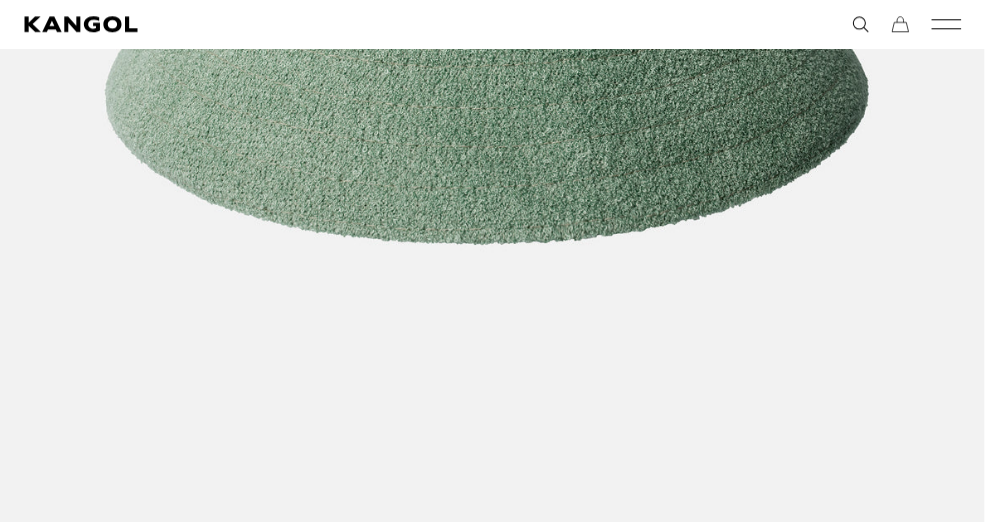 scroll, scrollTop: 1100, scrollLeft: 0, axis: vertical 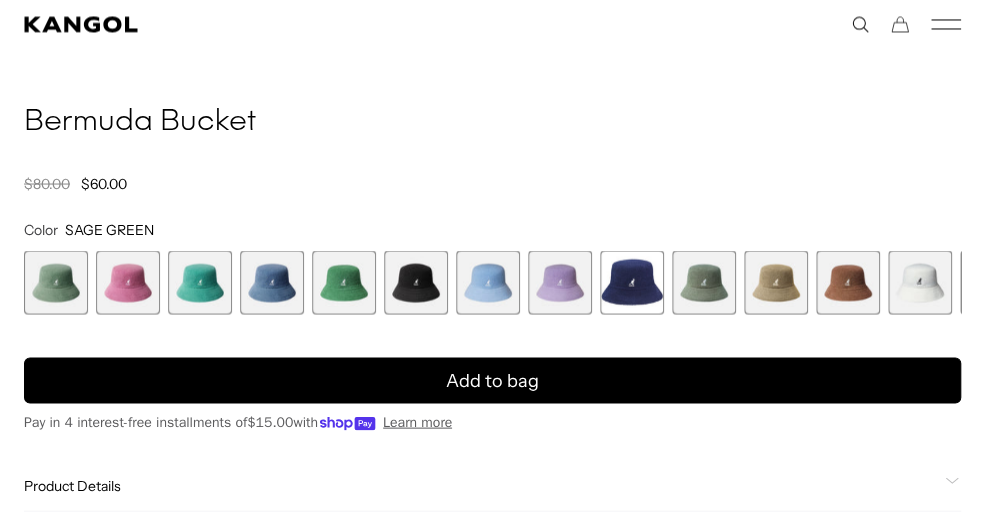 drag, startPoint x: 808, startPoint y: 369, endPoint x: 920, endPoint y: 379, distance: 112.44554 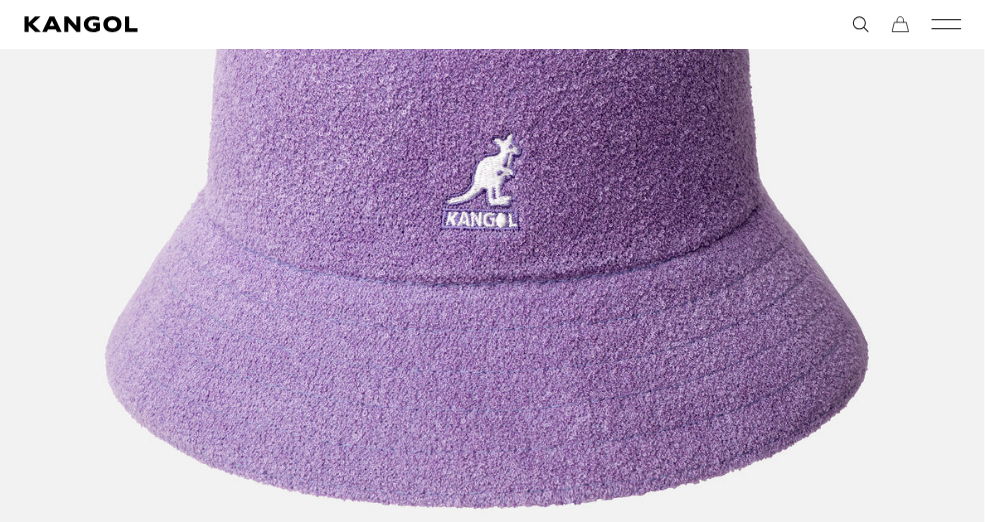 scroll, scrollTop: 500, scrollLeft: 0, axis: vertical 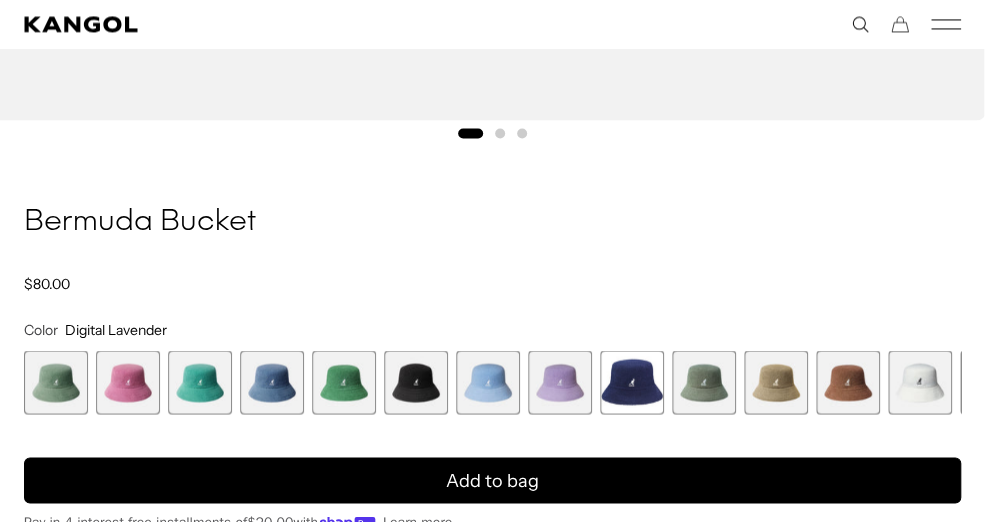click at bounding box center (128, 382) 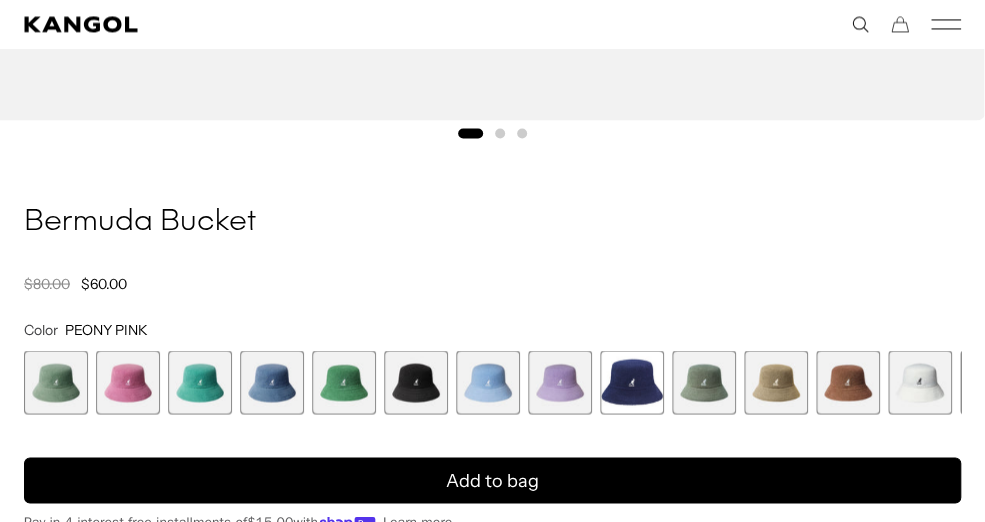 scroll, scrollTop: 1600, scrollLeft: 0, axis: vertical 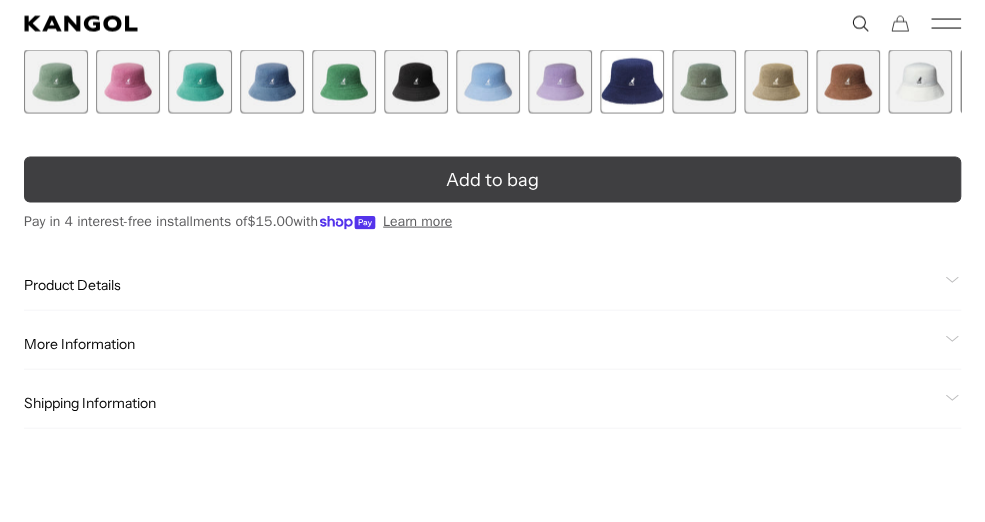 click on "Add to bag" at bounding box center [492, 180] 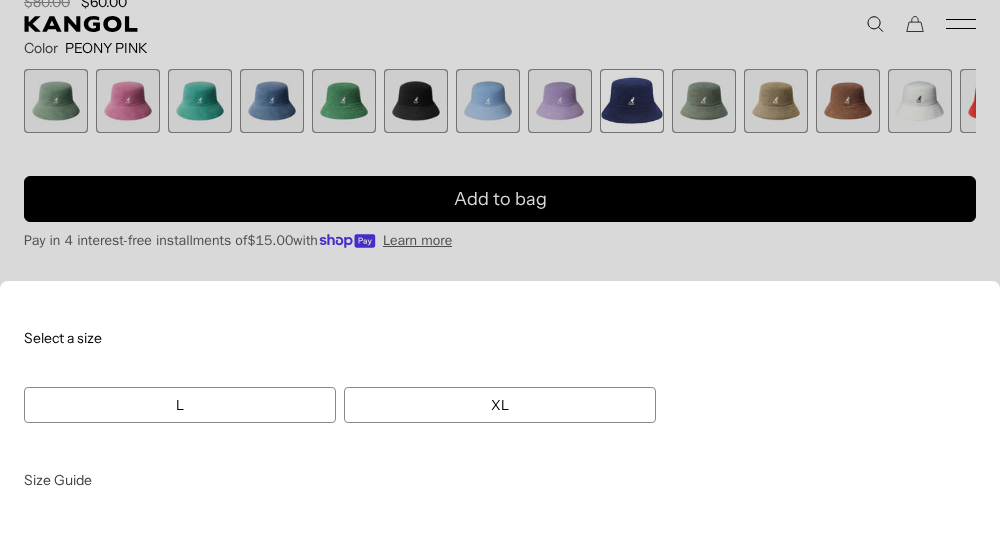 scroll, scrollTop: 0, scrollLeft: 412, axis: horizontal 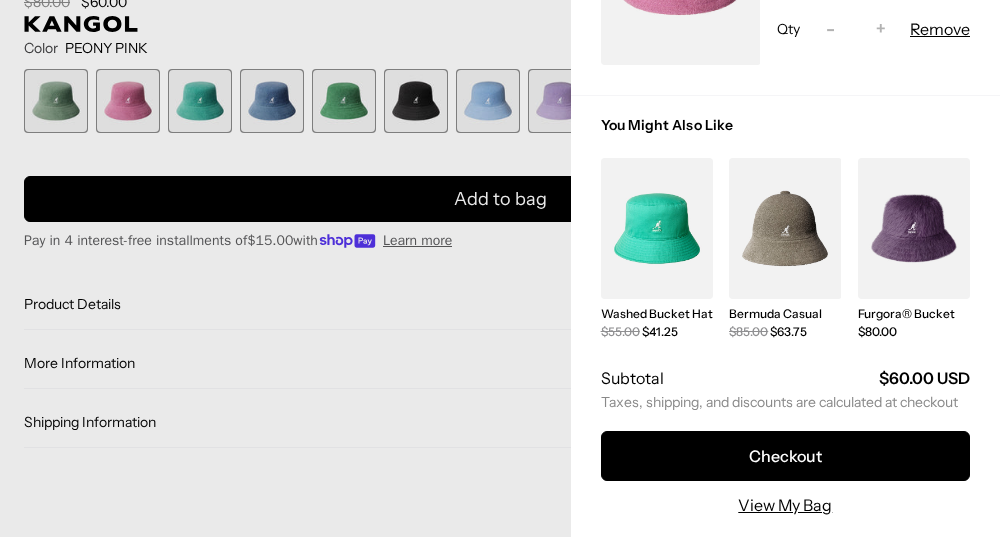 click on "You Might Also Like
Washed Bucket Hat
Regular Price
$55.00
Sale Price
$41.25
Bermuda Casual
Regular Price
$85.00 Sale Price $63.75" at bounding box center [785, 316] 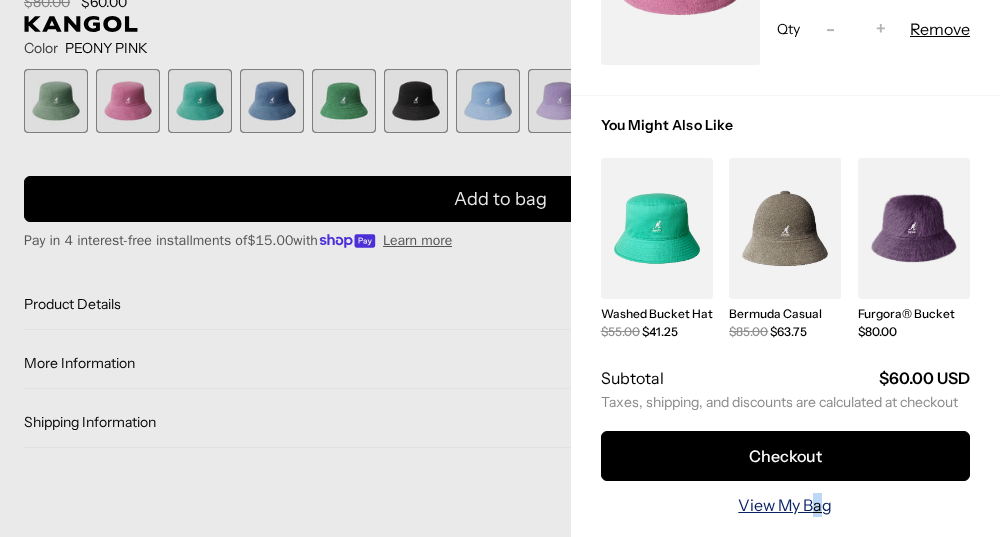 scroll, scrollTop: 0, scrollLeft: 412, axis: horizontal 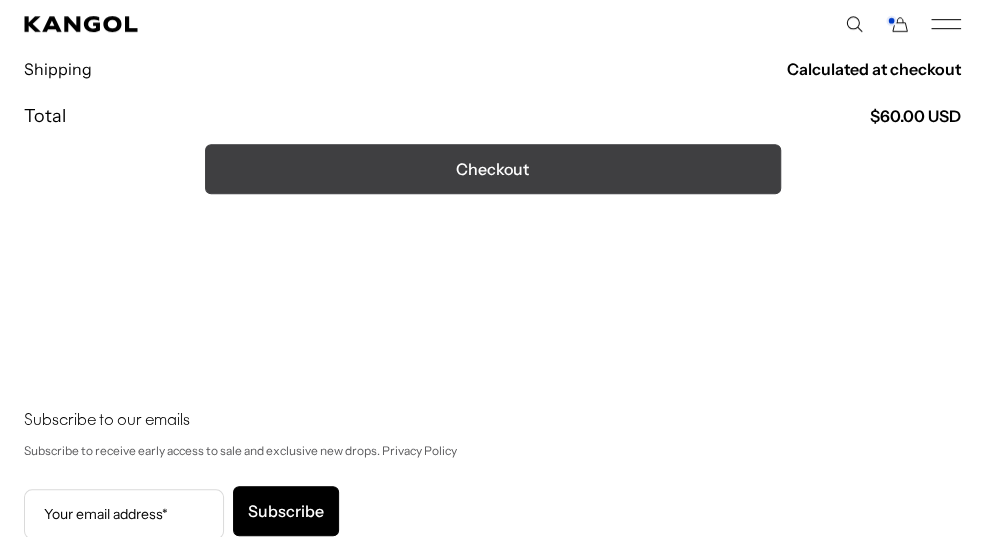 click on "Checkout" at bounding box center (493, 169) 